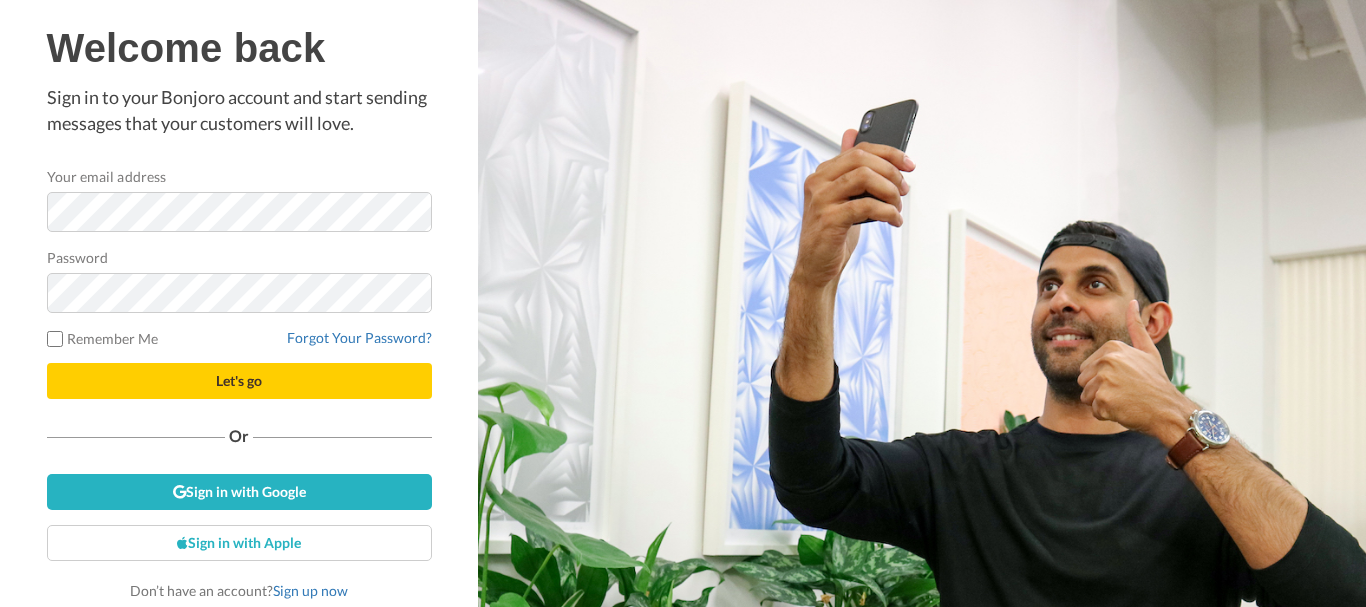 scroll, scrollTop: 0, scrollLeft: 0, axis: both 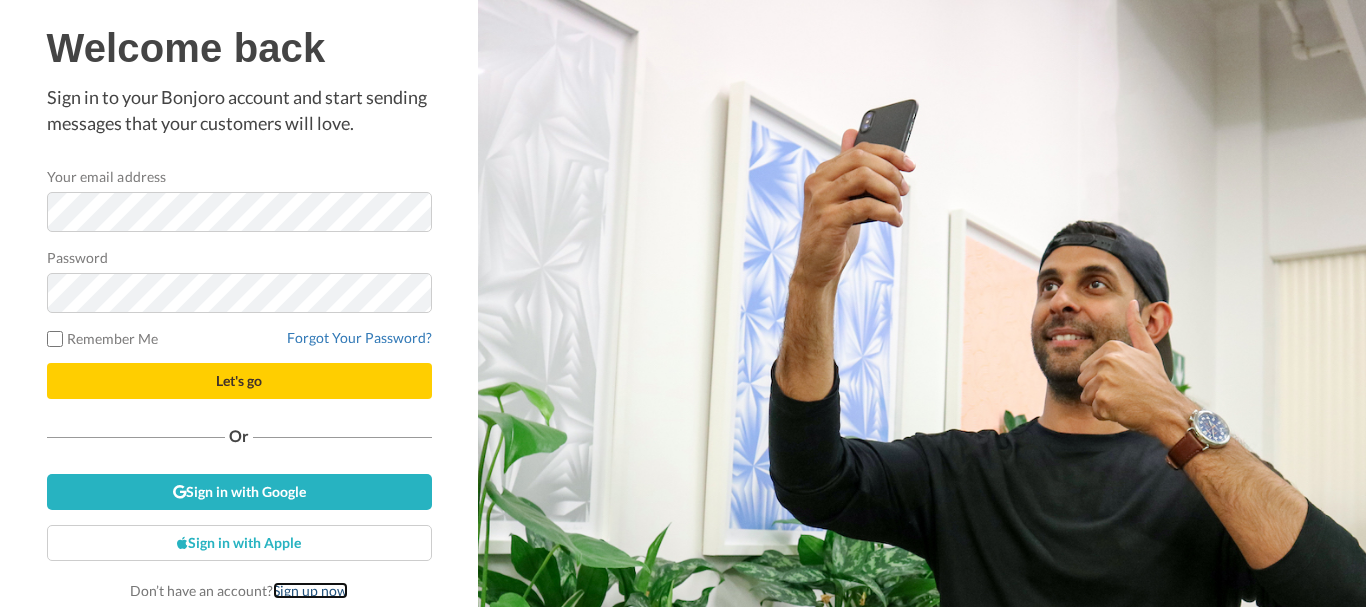 click on "Sign up now" at bounding box center [310, 590] 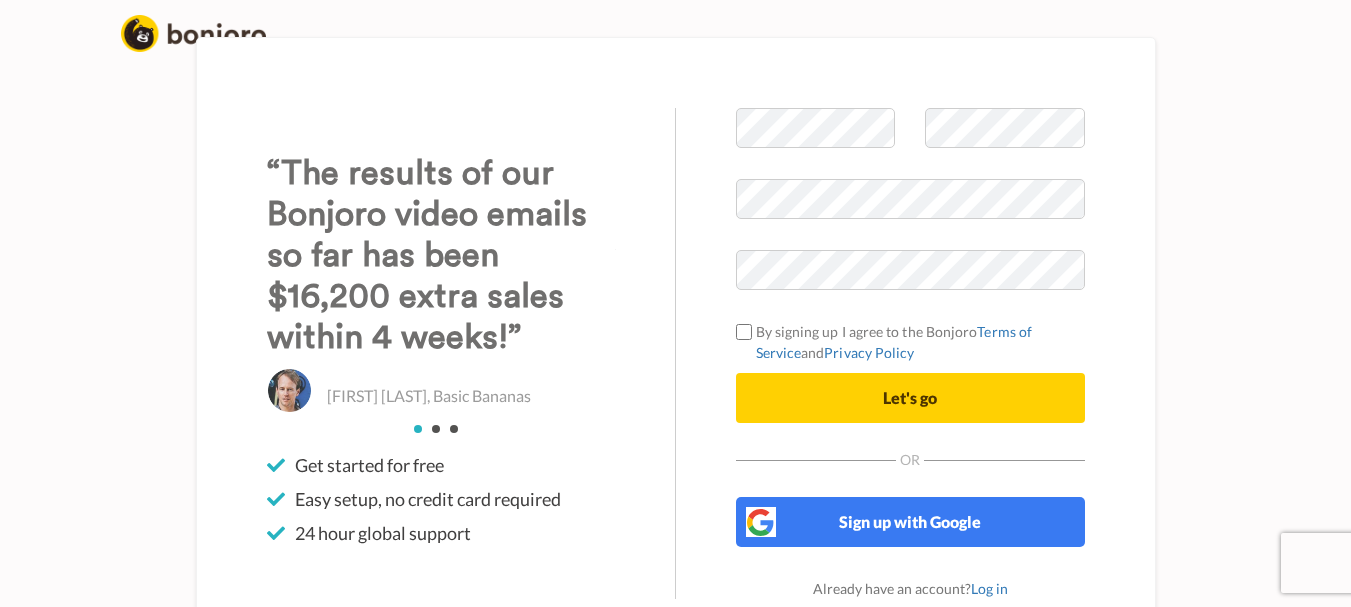 scroll, scrollTop: 0, scrollLeft: 0, axis: both 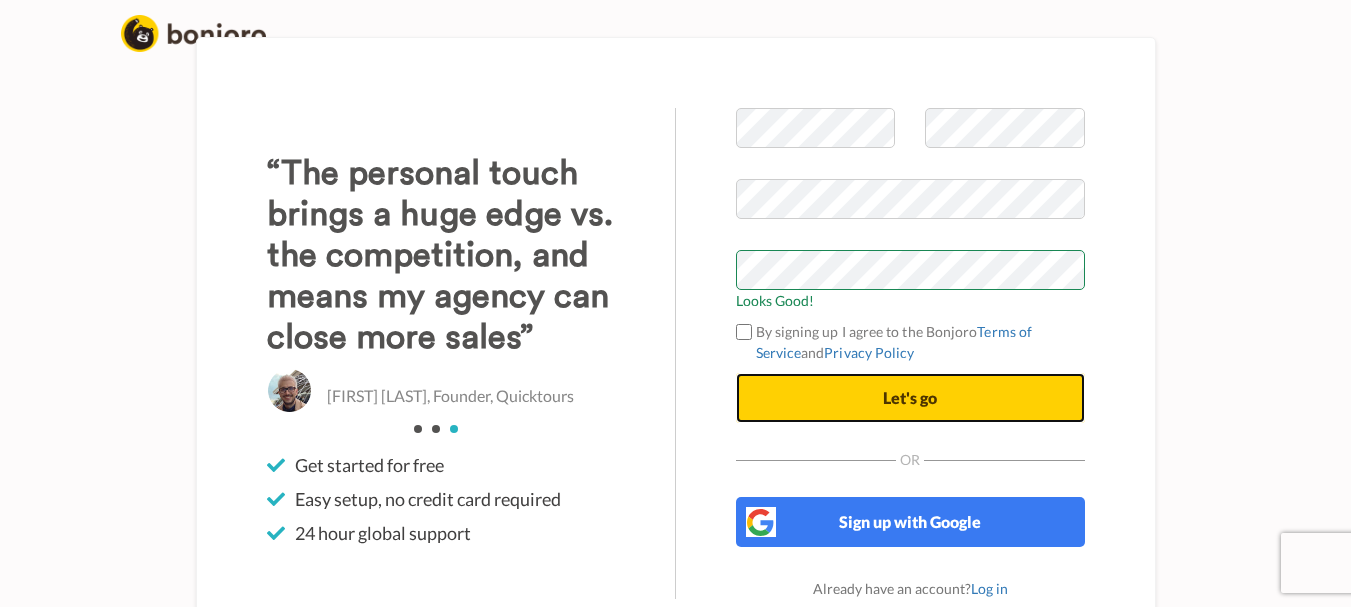 click on "Let's go" at bounding box center [910, 398] 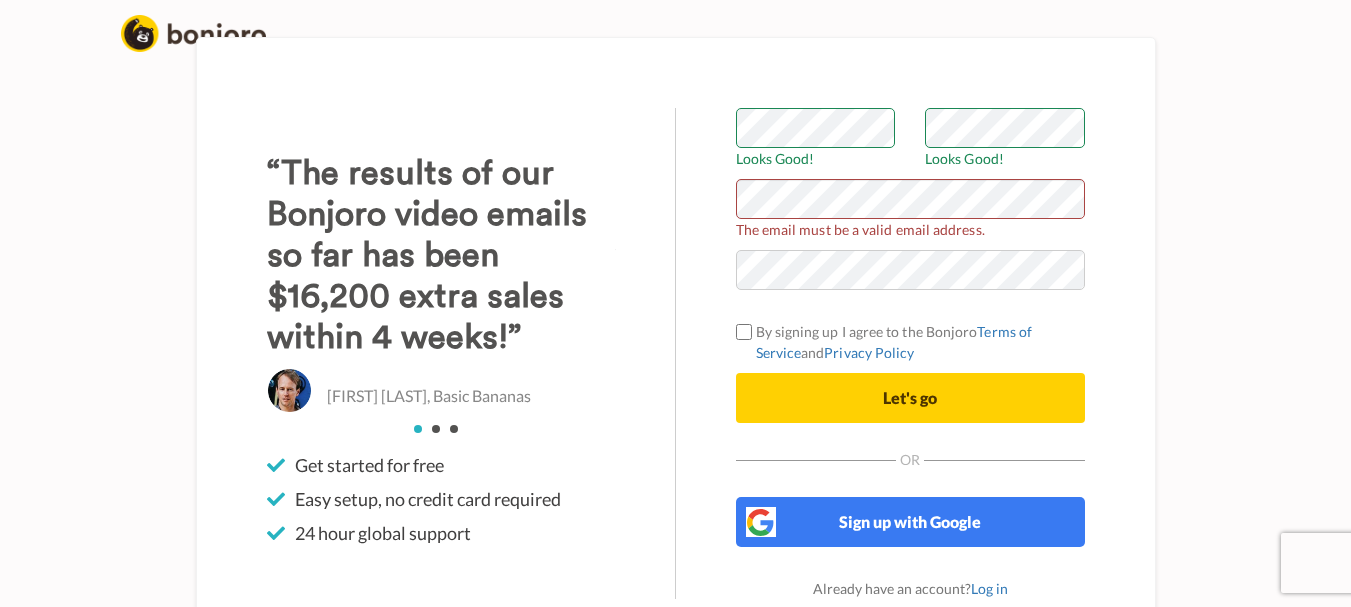 scroll, scrollTop: 0, scrollLeft: 0, axis: both 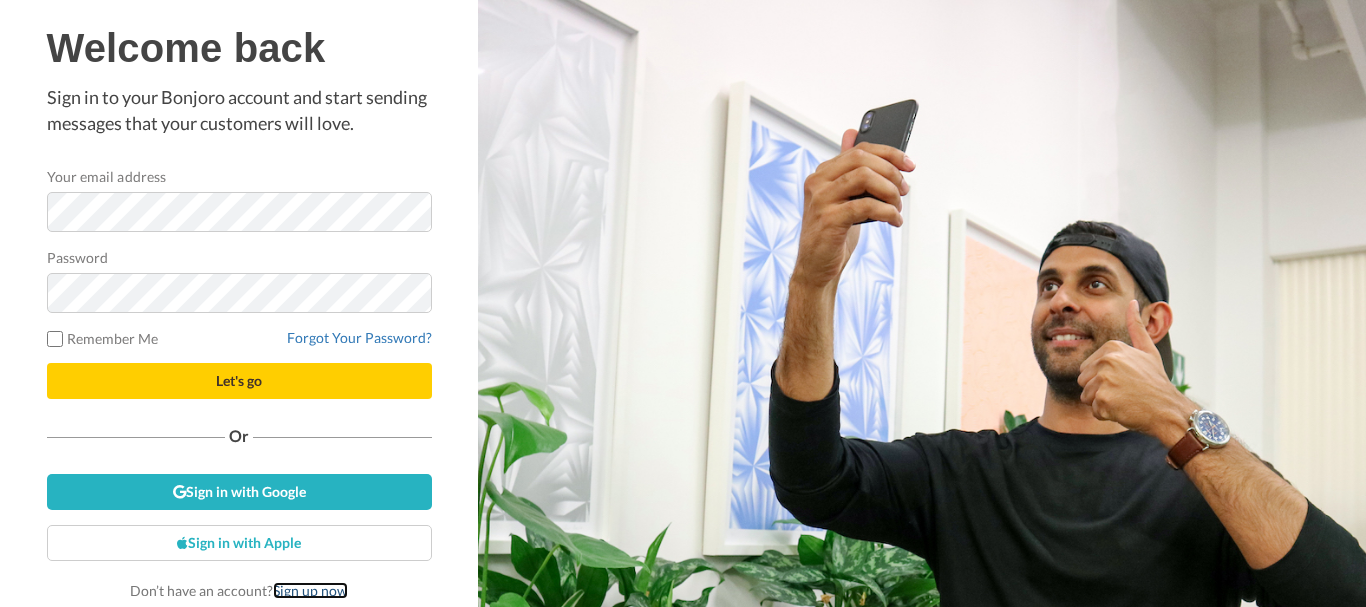 click on "Sign up now" at bounding box center (310, 590) 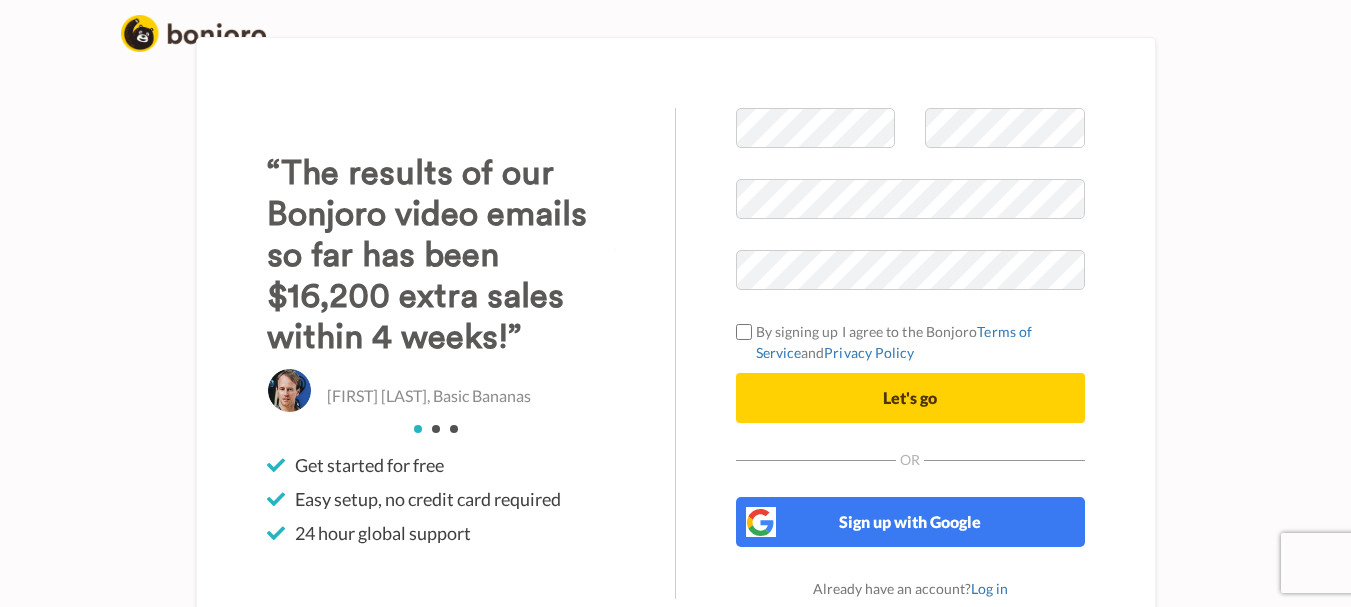 scroll, scrollTop: 0, scrollLeft: 0, axis: both 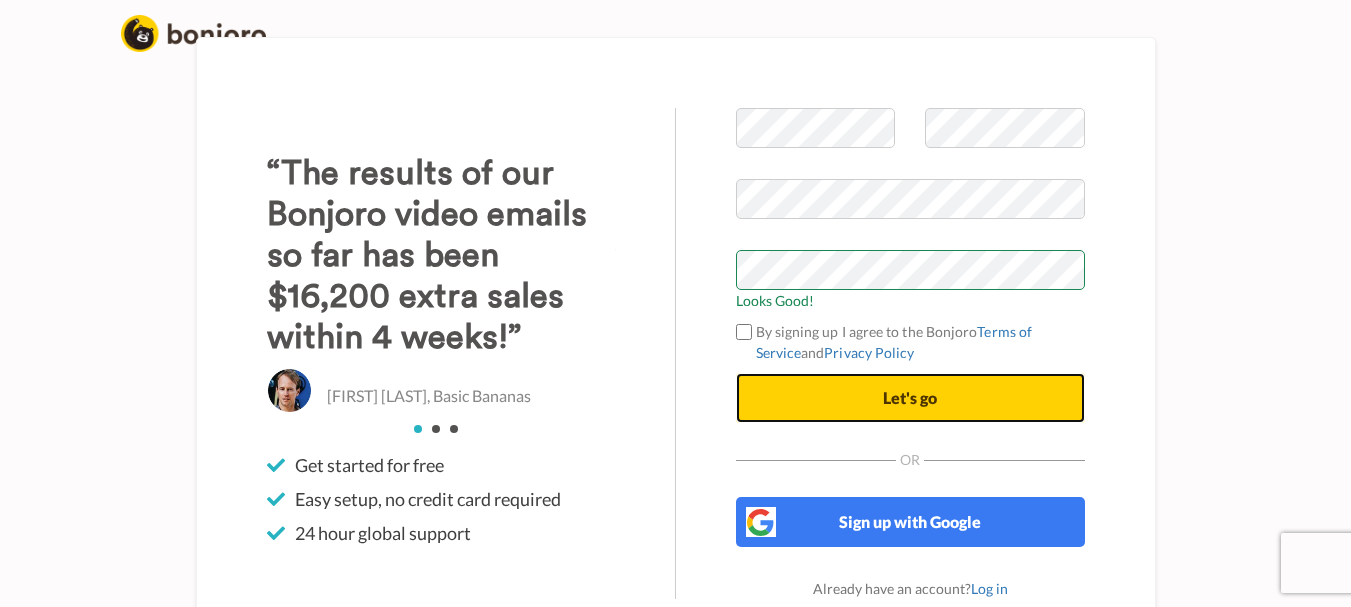 click on "Let's go" at bounding box center [910, 397] 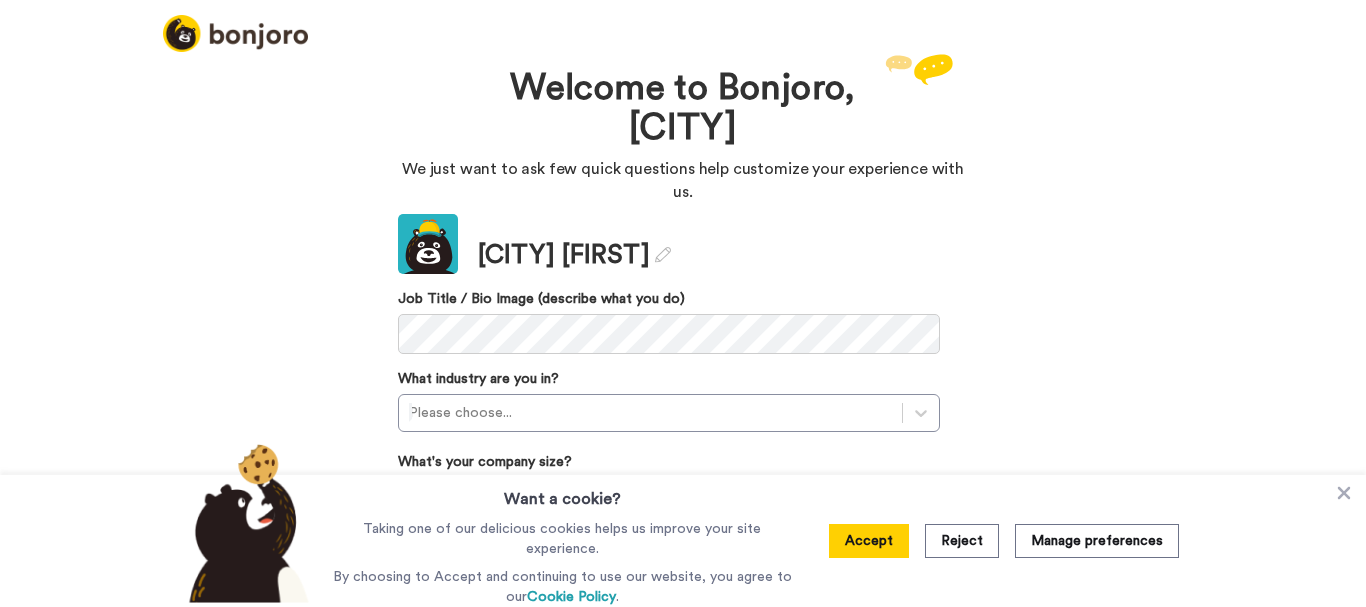 scroll, scrollTop: 0, scrollLeft: 0, axis: both 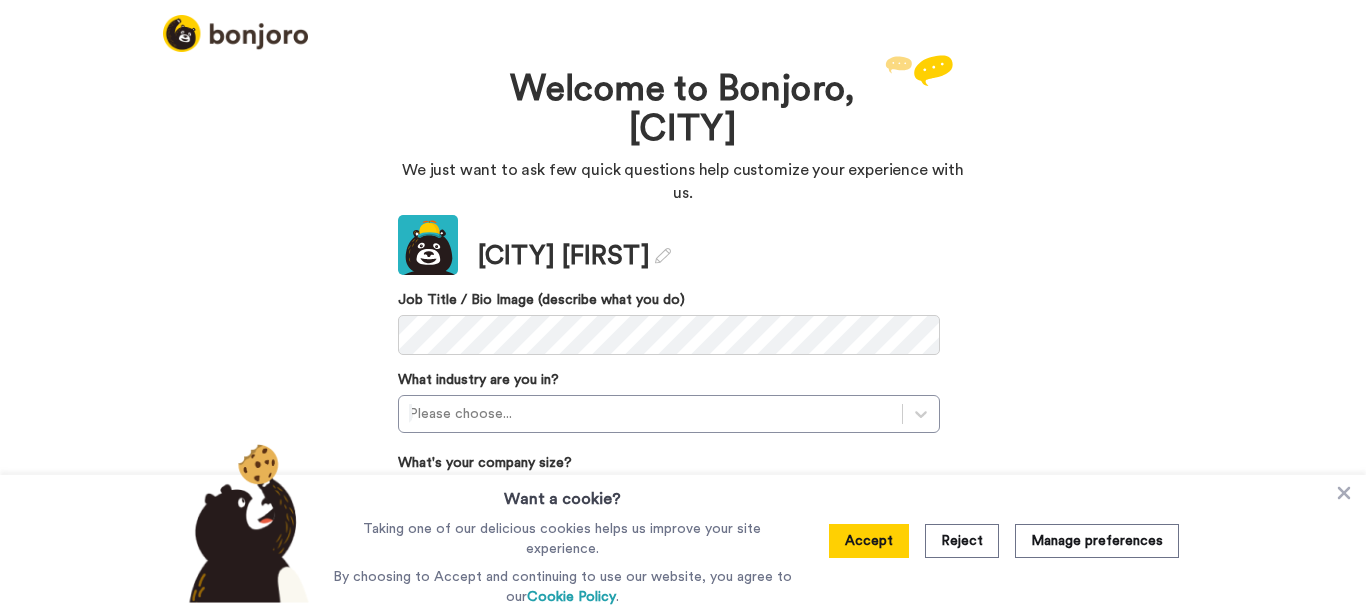 click on "Want a cookie? Taking one of our delicious cookies helps us improve your site experience. By choosing to Accept and continuing to use our website, you agree to our  Cookie Policy . Accept Reject Manage preferences" at bounding box center (683, 541) 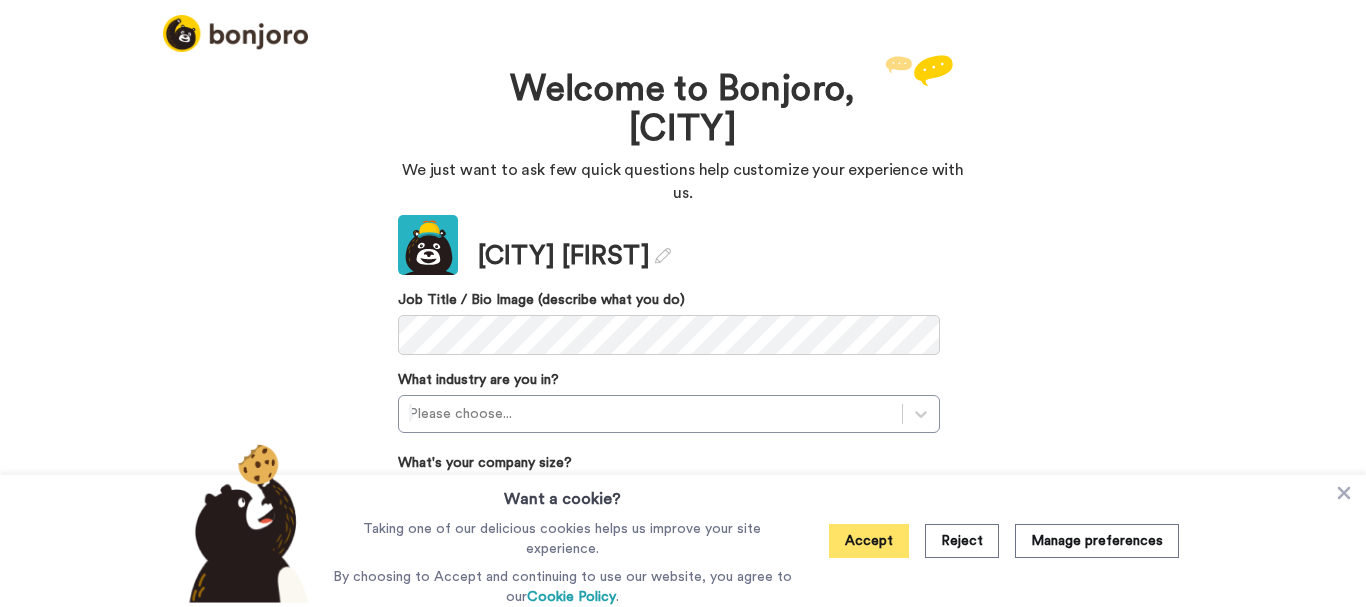 click on "Accept" at bounding box center [869, 541] 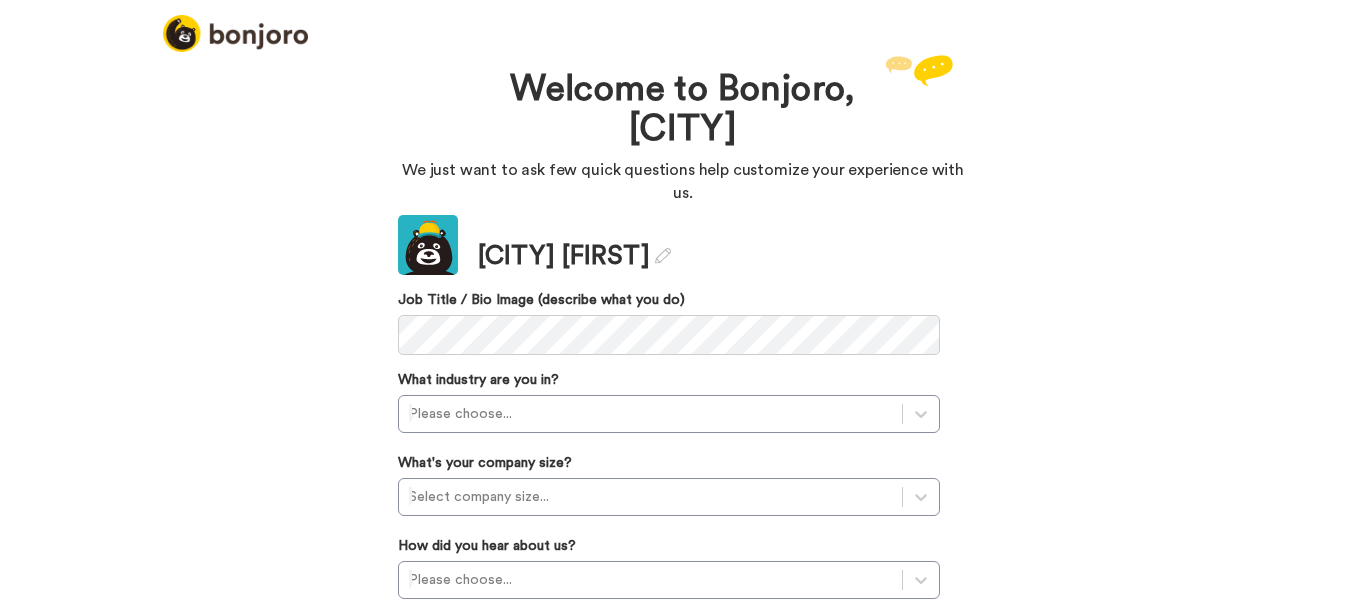scroll, scrollTop: 169, scrollLeft: 0, axis: vertical 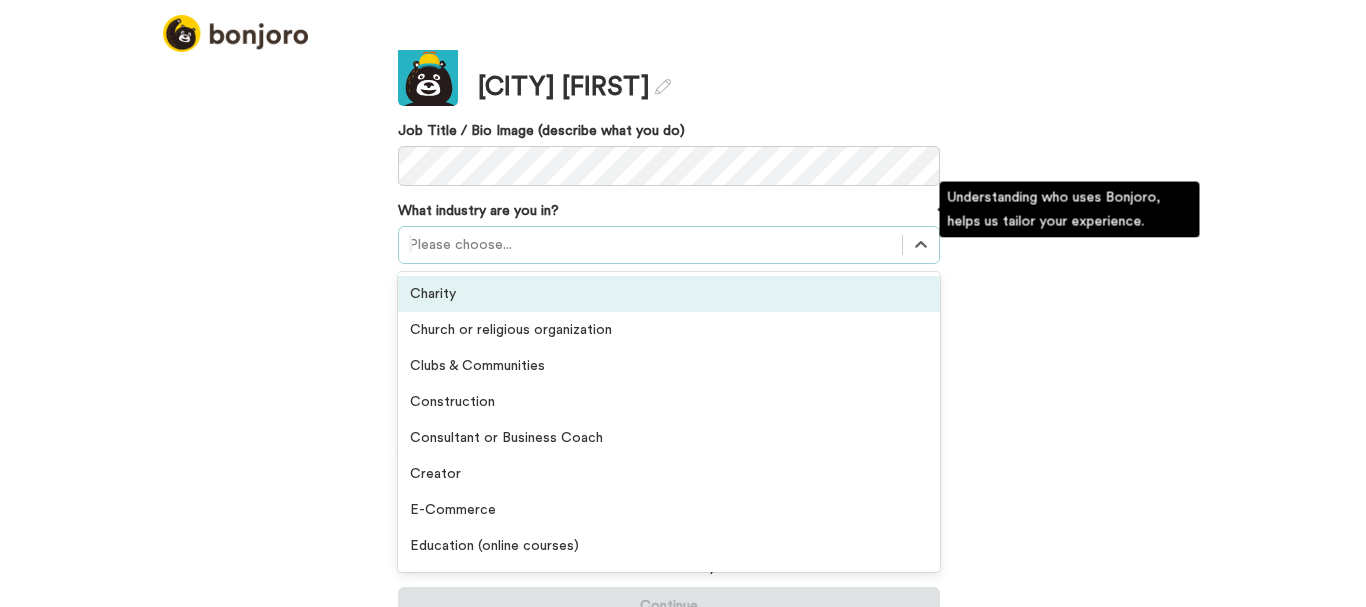 click at bounding box center [650, 245] 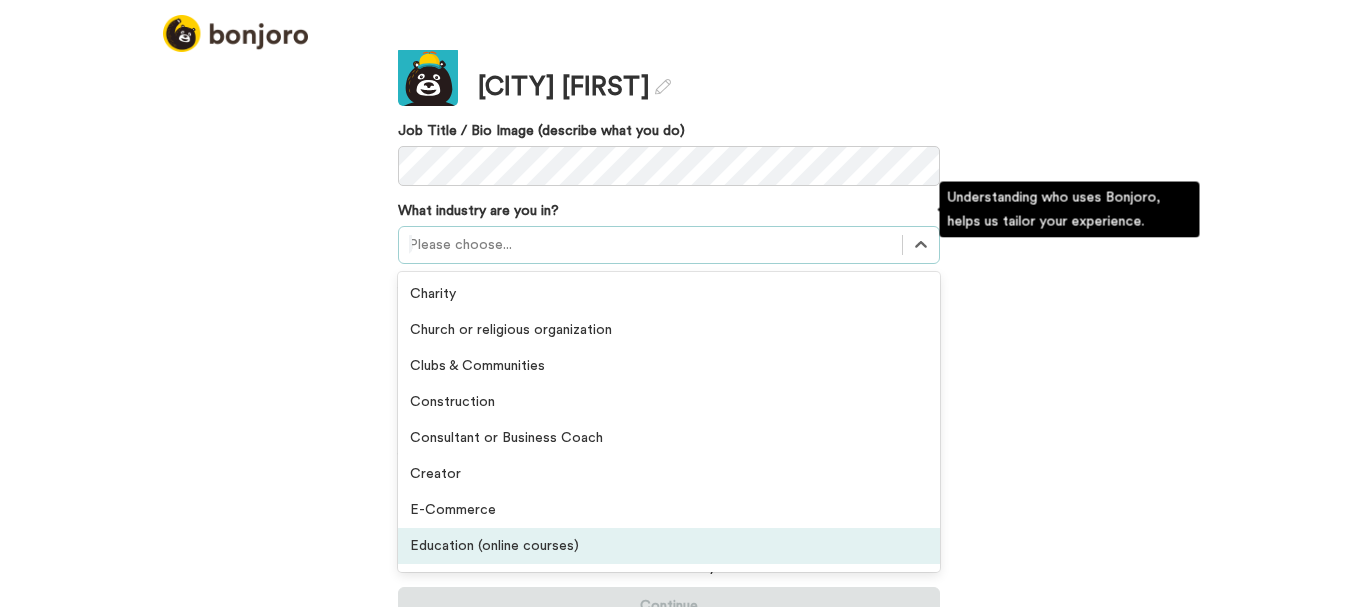 click on "Education (online courses)" at bounding box center [669, 546] 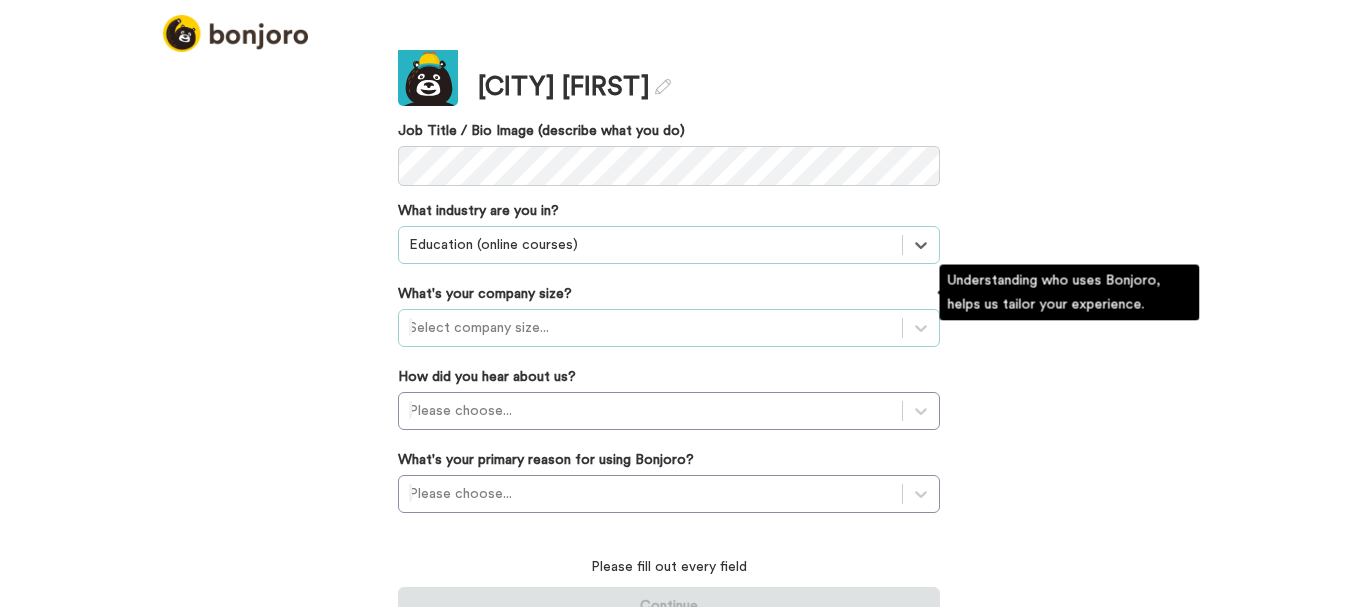 click at bounding box center [650, 328] 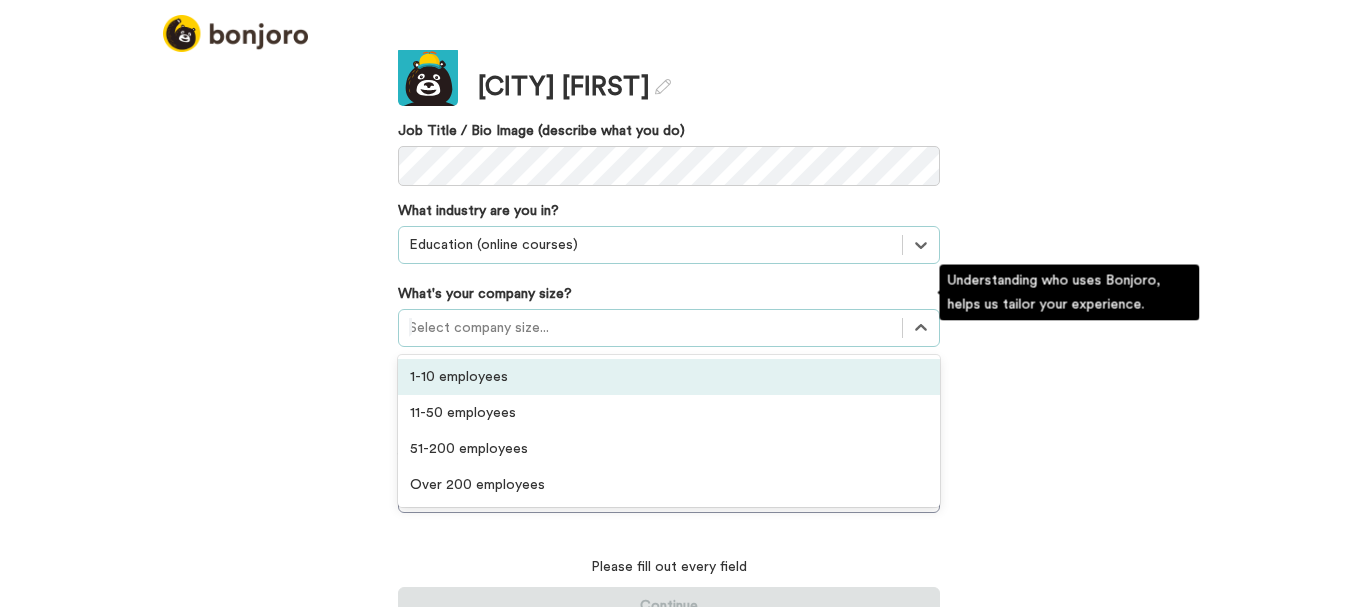 click on "1-10 employees" at bounding box center [669, 377] 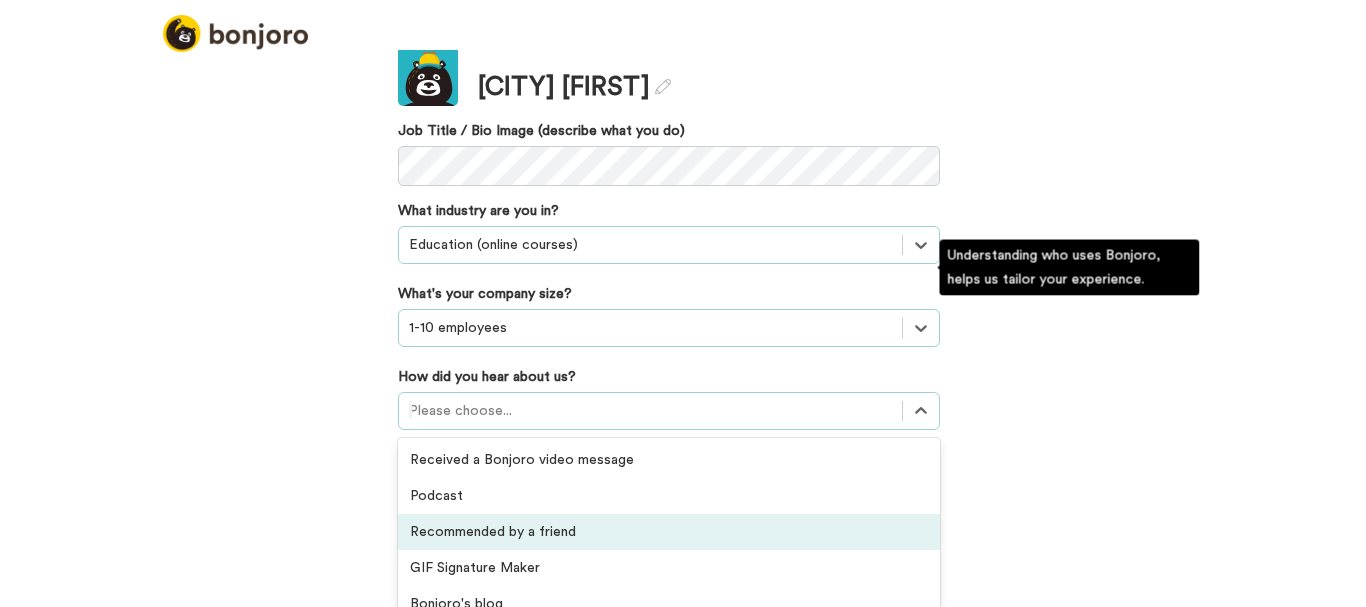 scroll, scrollTop: 277, scrollLeft: 0, axis: vertical 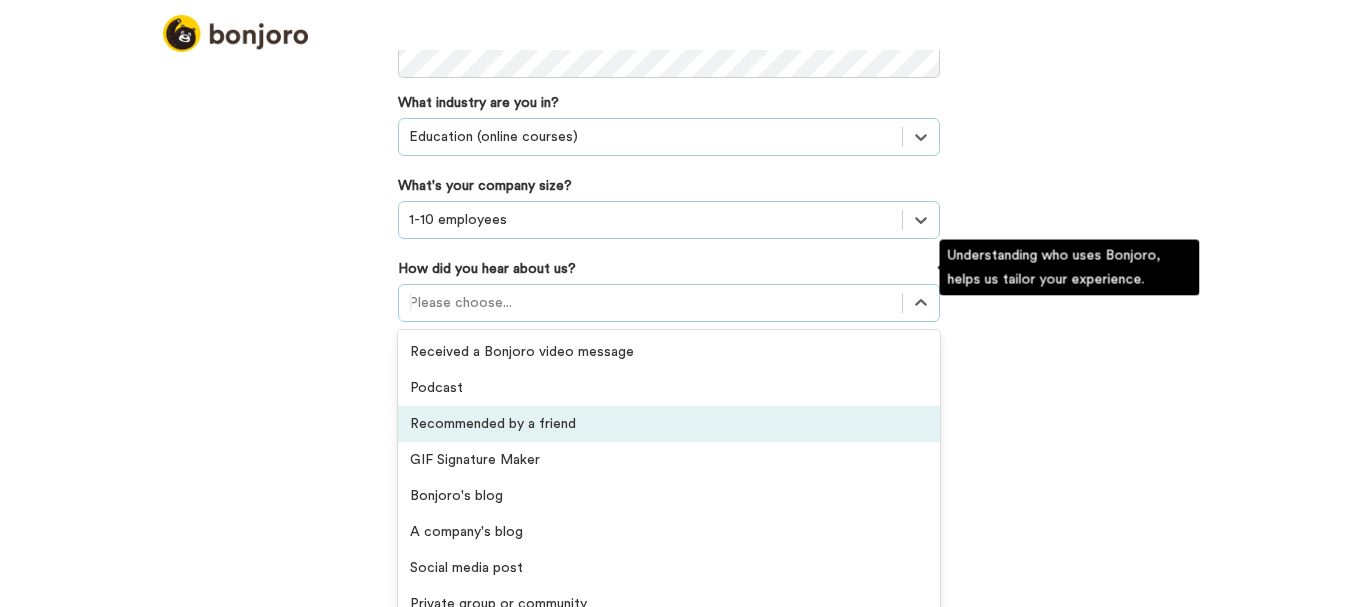 click on "option Recommended by a friend focused, 3 of 20. 20 results available. Use Up and Down to choose options, press Enter to select the currently focused option, press Escape to exit the menu, press Tab to select the option and exit the menu. Please choose... Received a Bonjoro video message Podcast Recommended by a friend GIF Signature Maker Bonjoro's blog A company's blog Social media post Private group or community Facebook ad Google ad YouTube ad Integration listing Agency recommendations Webinar Online event Offline event Invited by a colleague Received a testimonial request Saw Bonjoro testimonials embedded on a website Others" at bounding box center (669, 303) 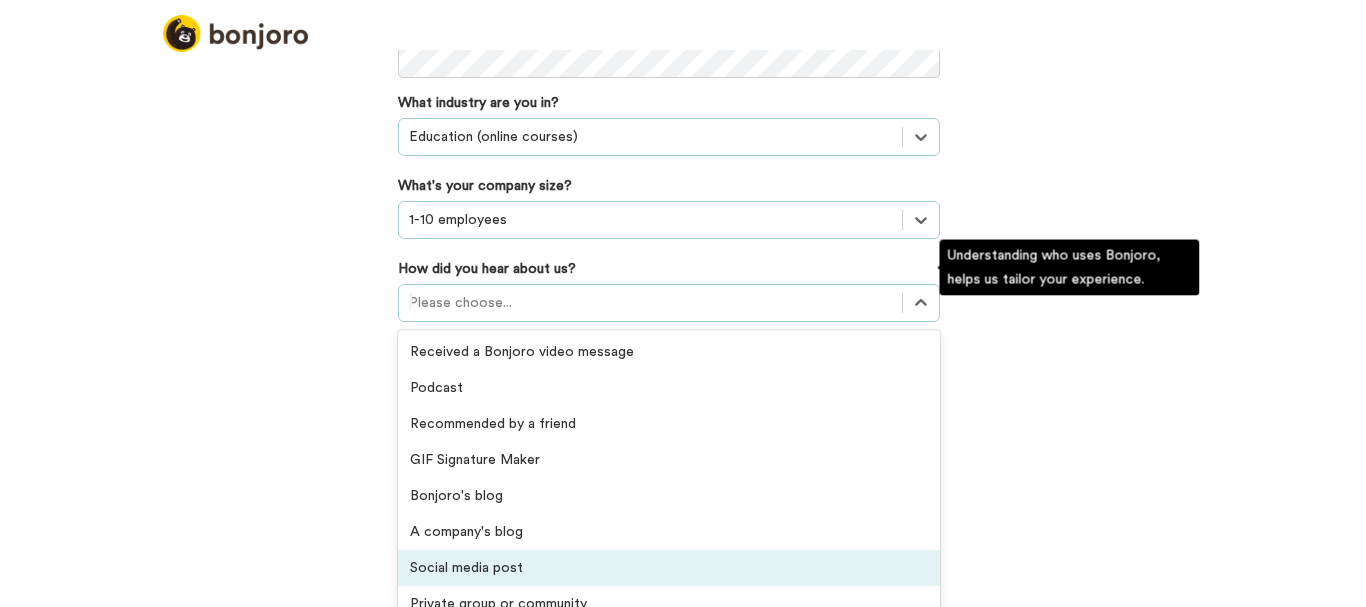 click on "Social media post" at bounding box center (669, 568) 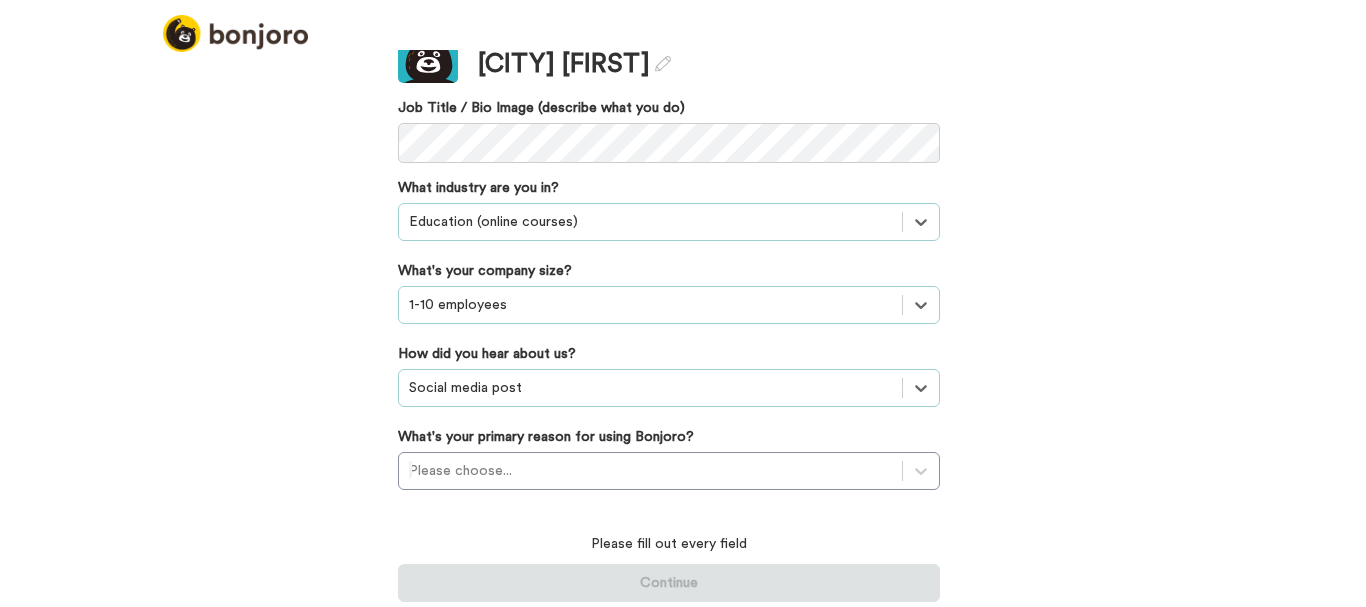 scroll, scrollTop: 169, scrollLeft: 0, axis: vertical 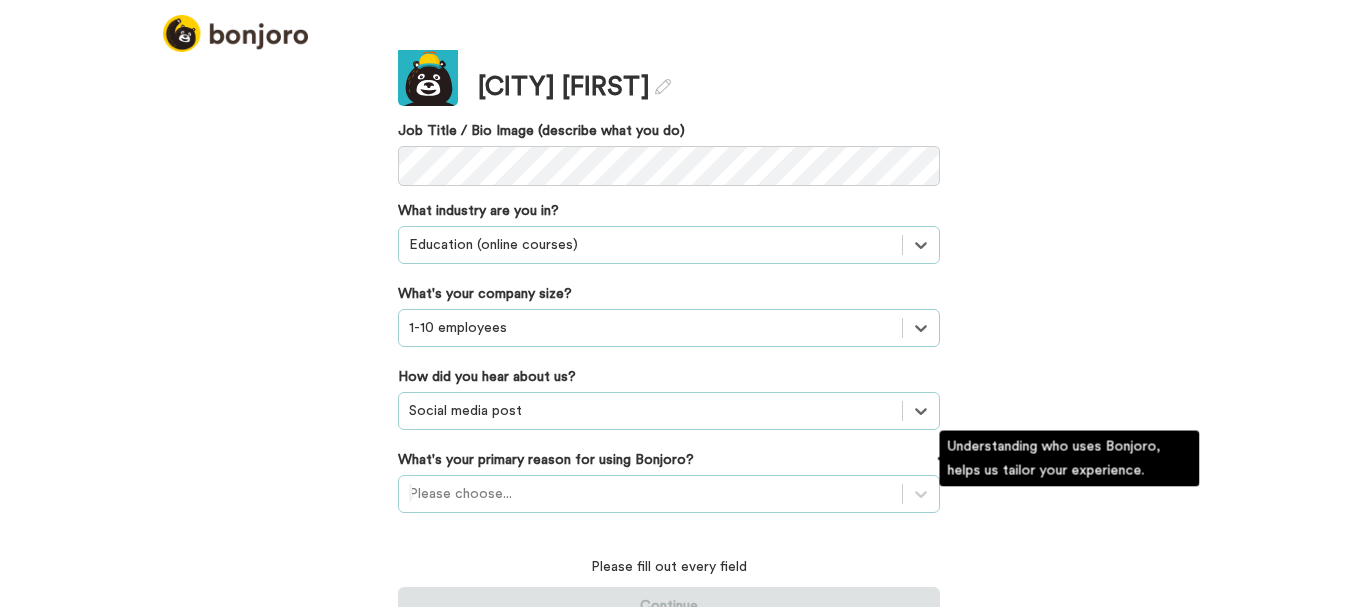click on "Please choose..." at bounding box center (669, 494) 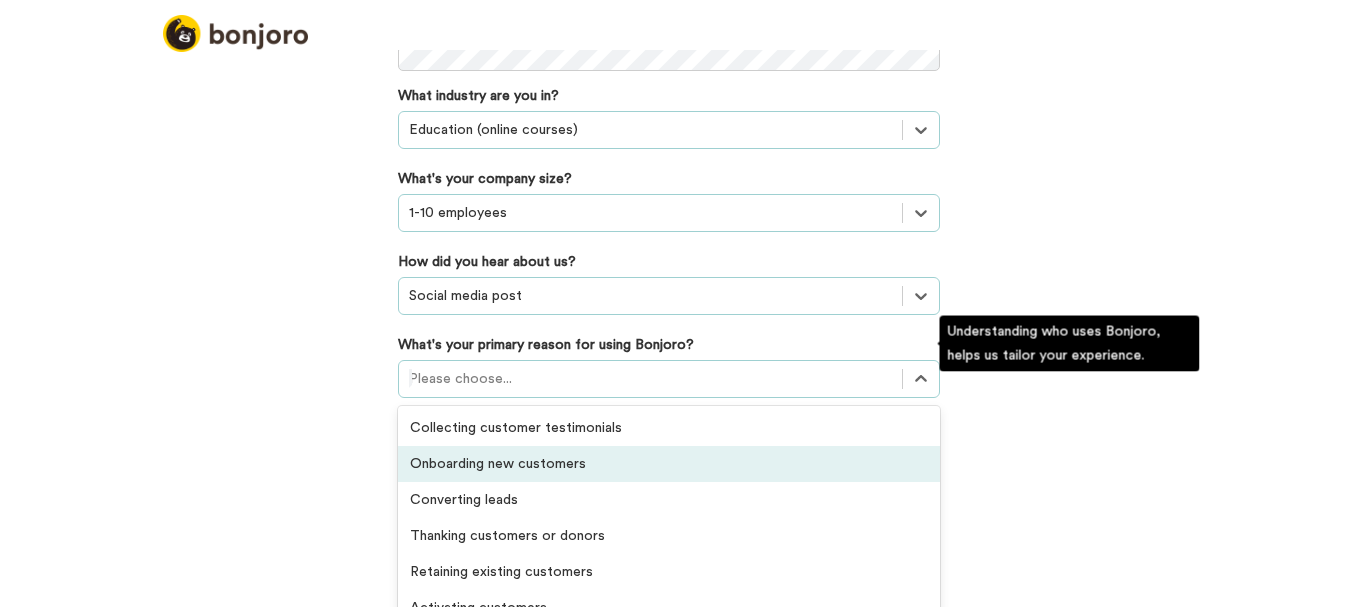 click on "Onboarding new customers" at bounding box center [669, 464] 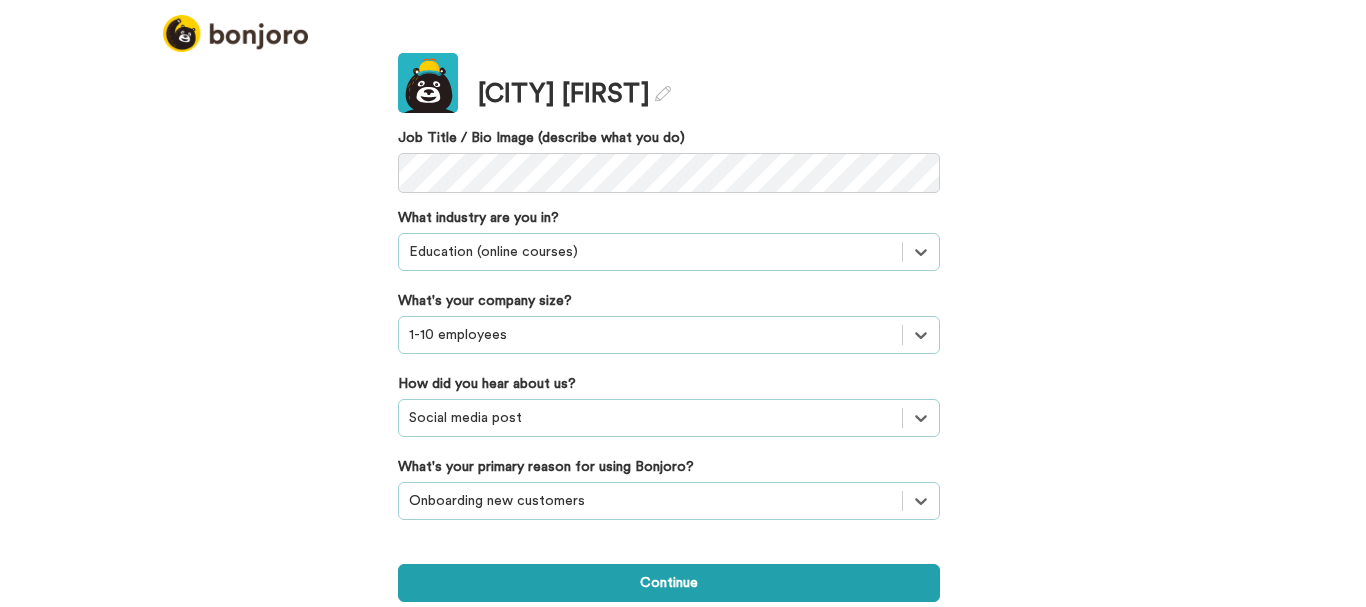 scroll, scrollTop: 139, scrollLeft: 0, axis: vertical 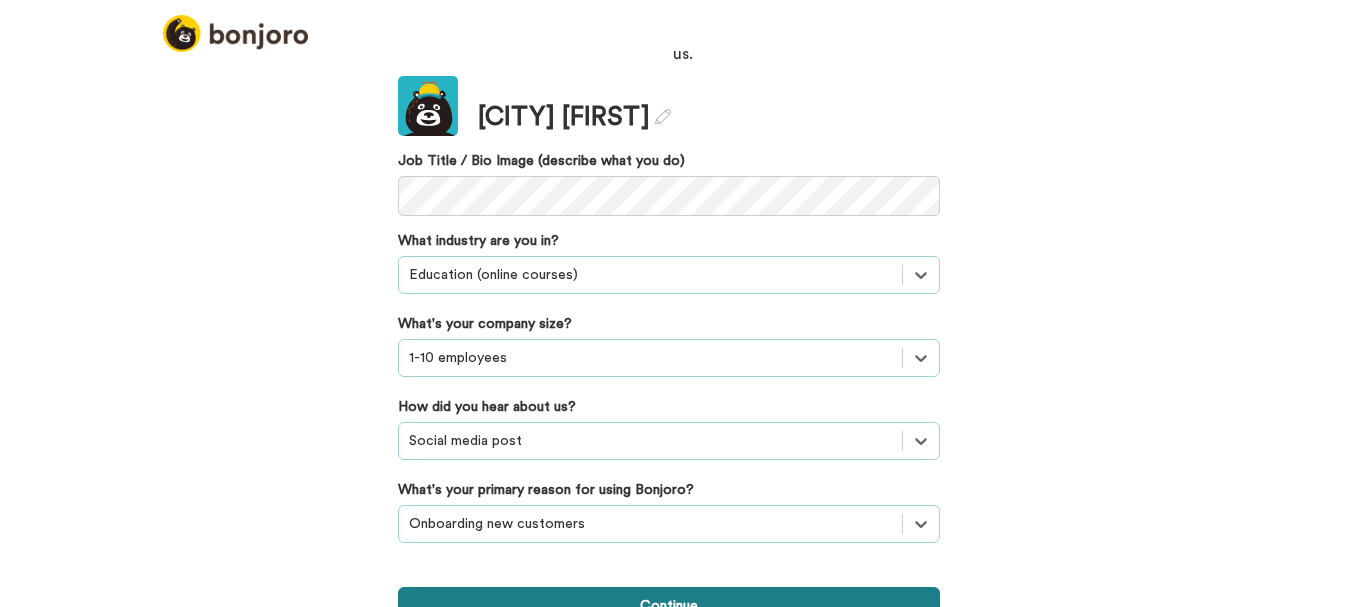click on "Continue" at bounding box center [669, 606] 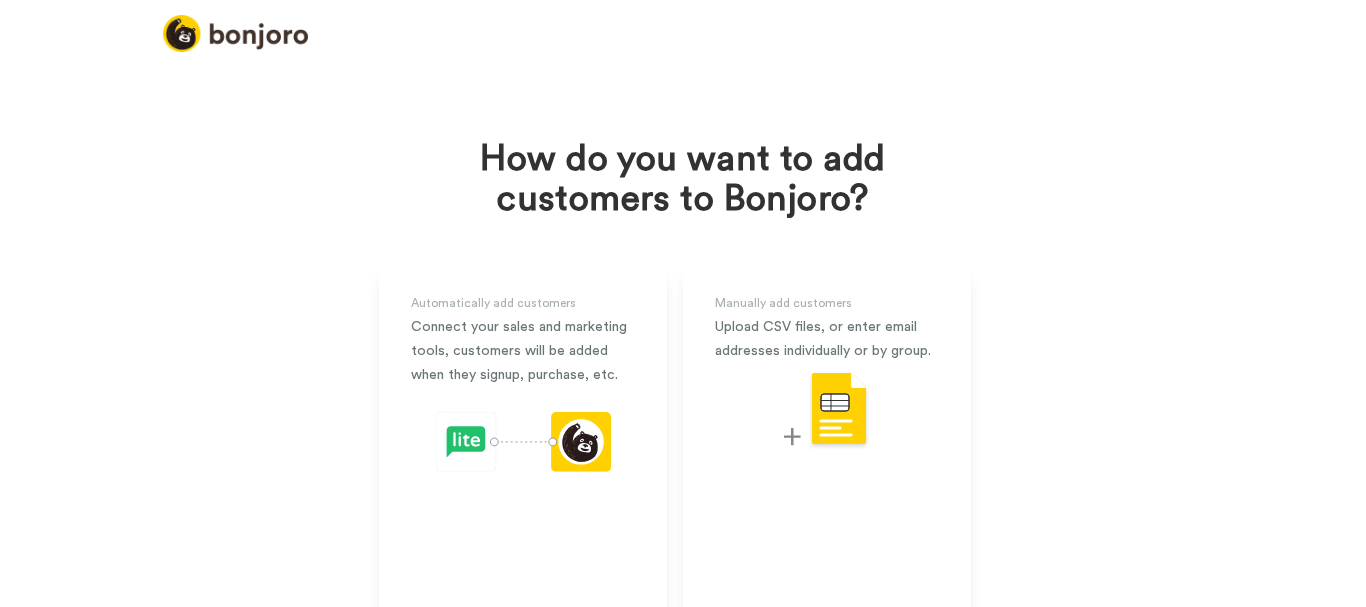 scroll, scrollTop: 148, scrollLeft: 0, axis: vertical 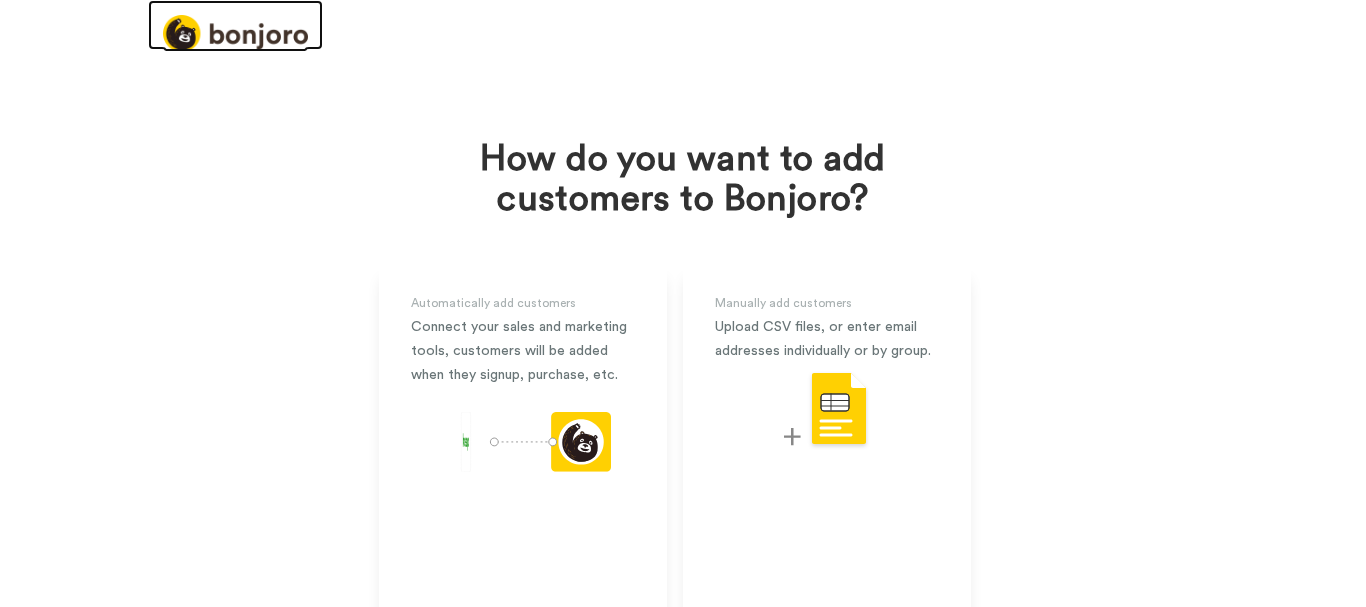 click at bounding box center [235, 33] 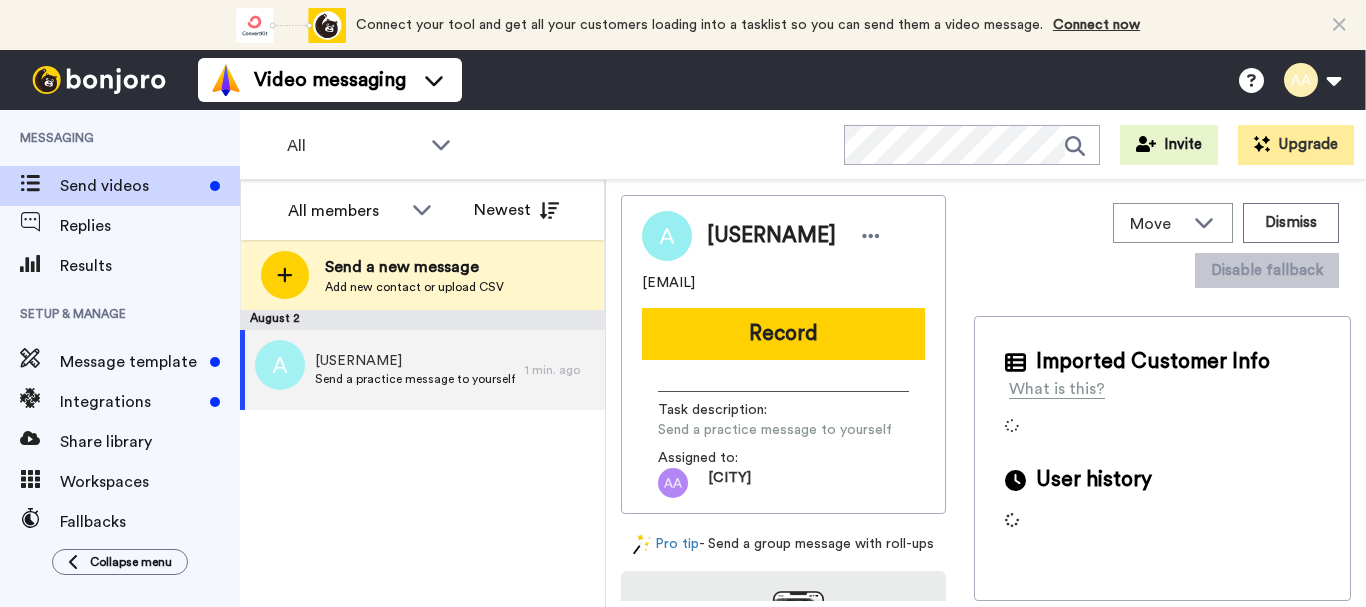 scroll, scrollTop: 0, scrollLeft: 0, axis: both 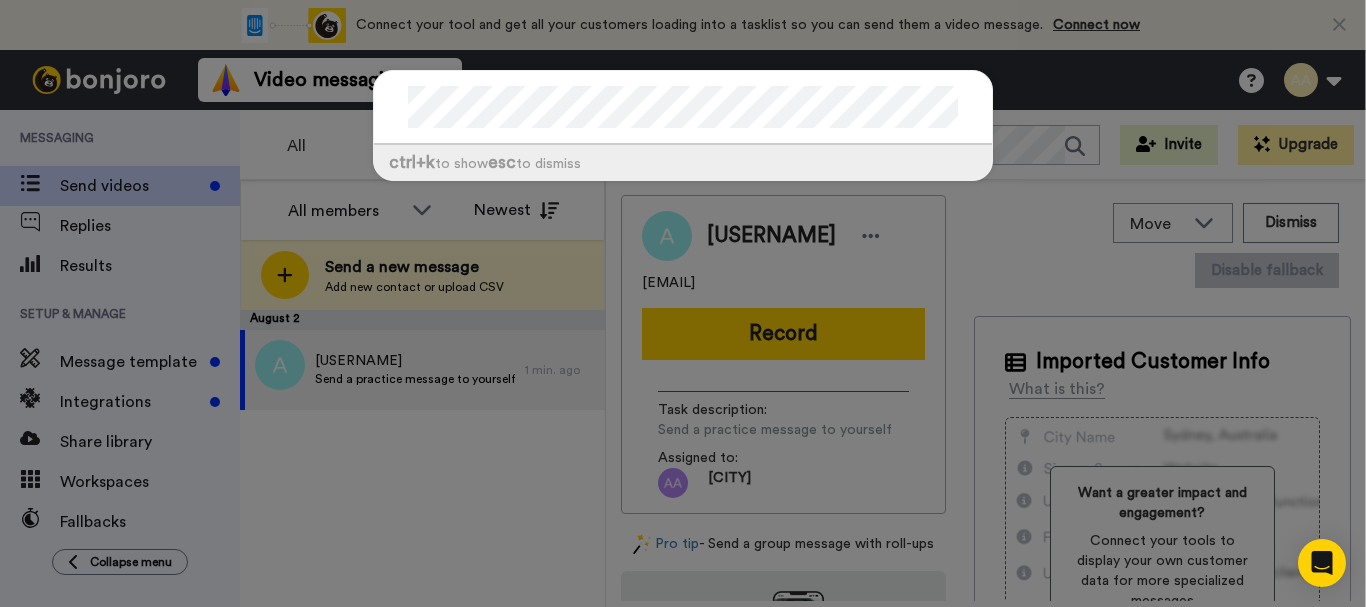 click on "ctrl +k  to show   esc  to dismiss" at bounding box center [683, 303] 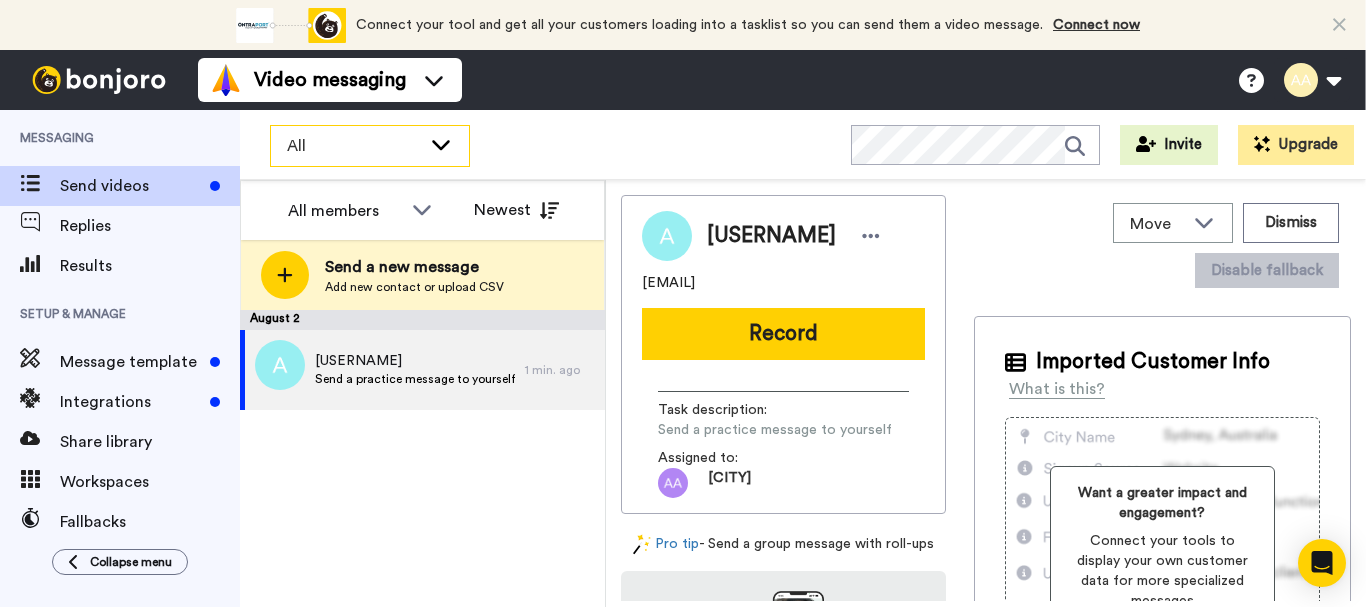 click 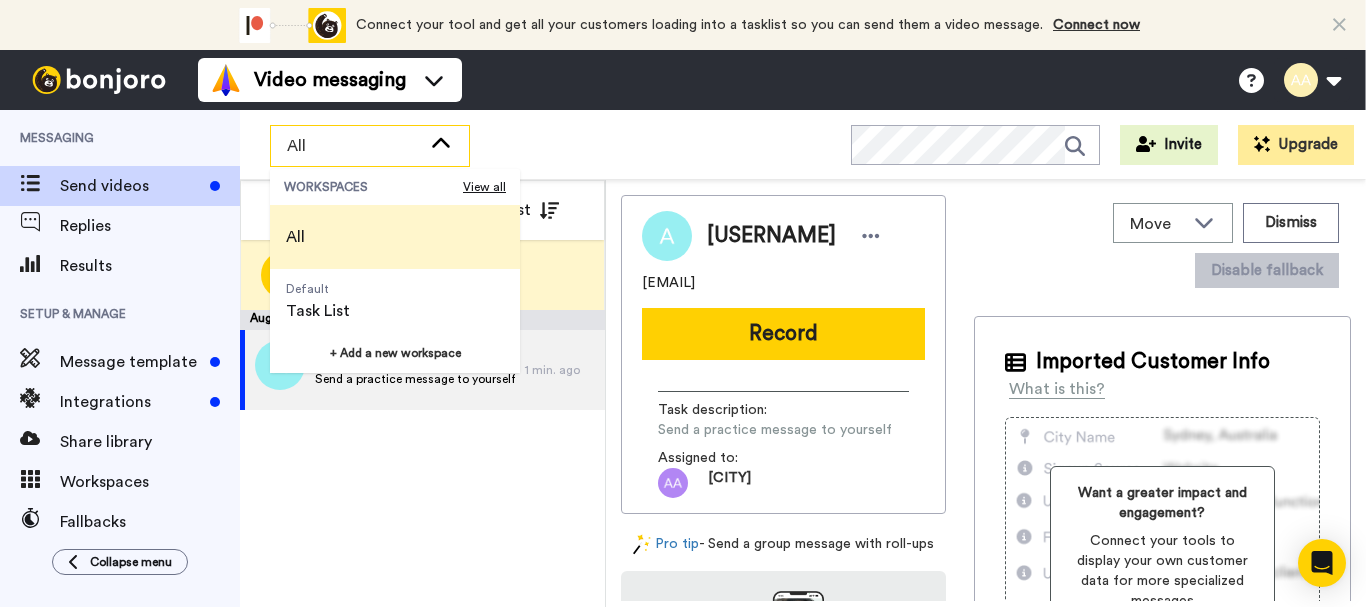 click 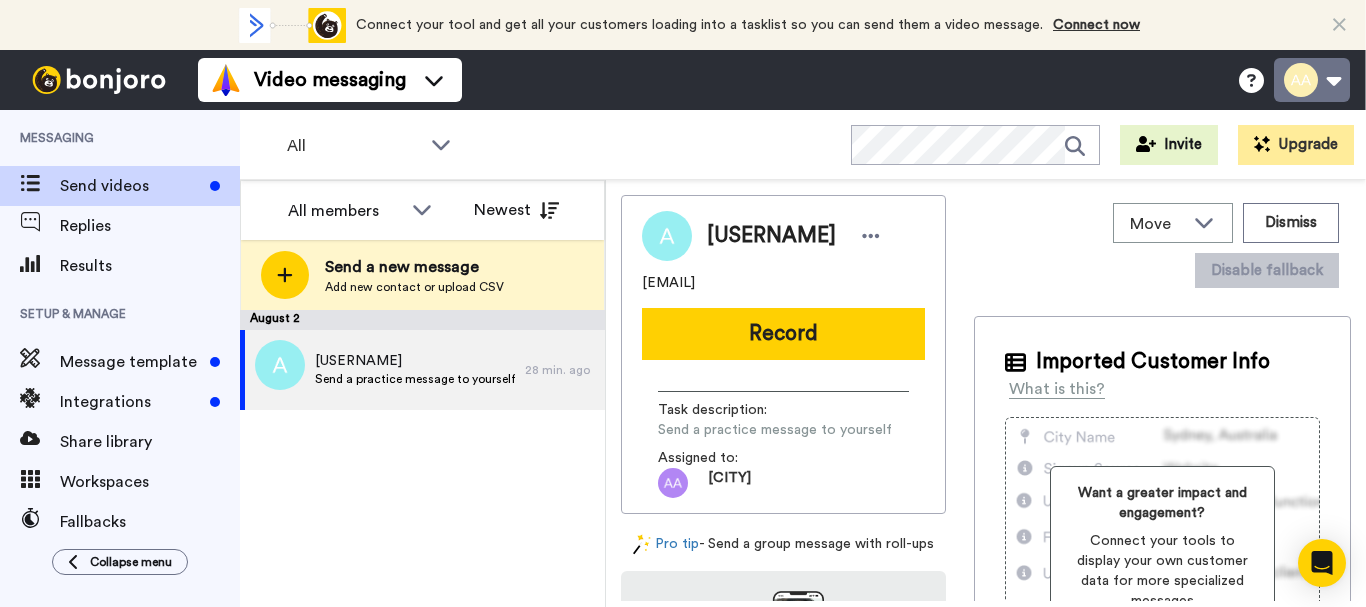 click at bounding box center [1312, 80] 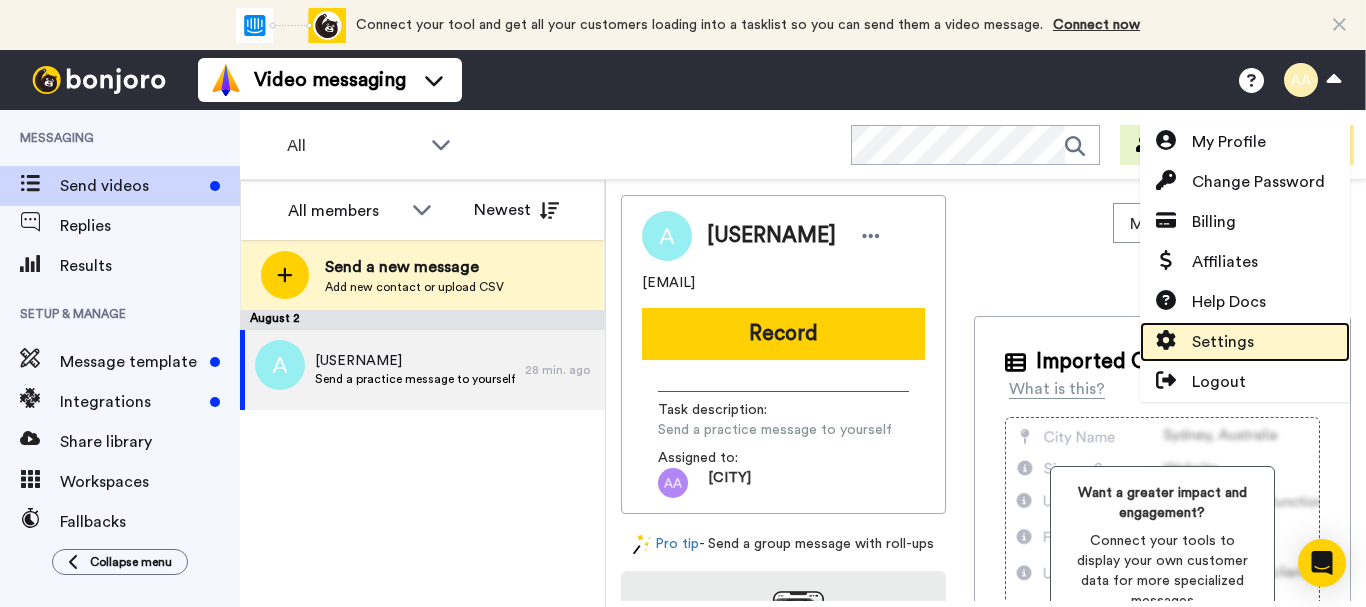 click on "Settings" at bounding box center (1223, 342) 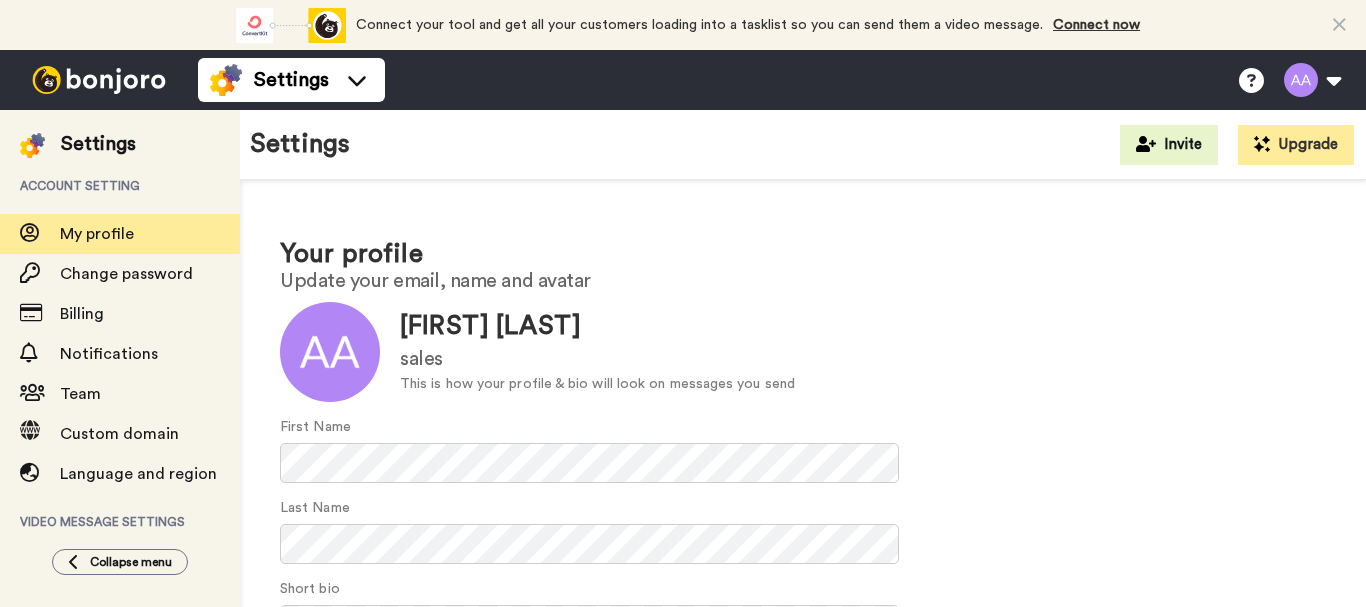 scroll, scrollTop: 0, scrollLeft: 0, axis: both 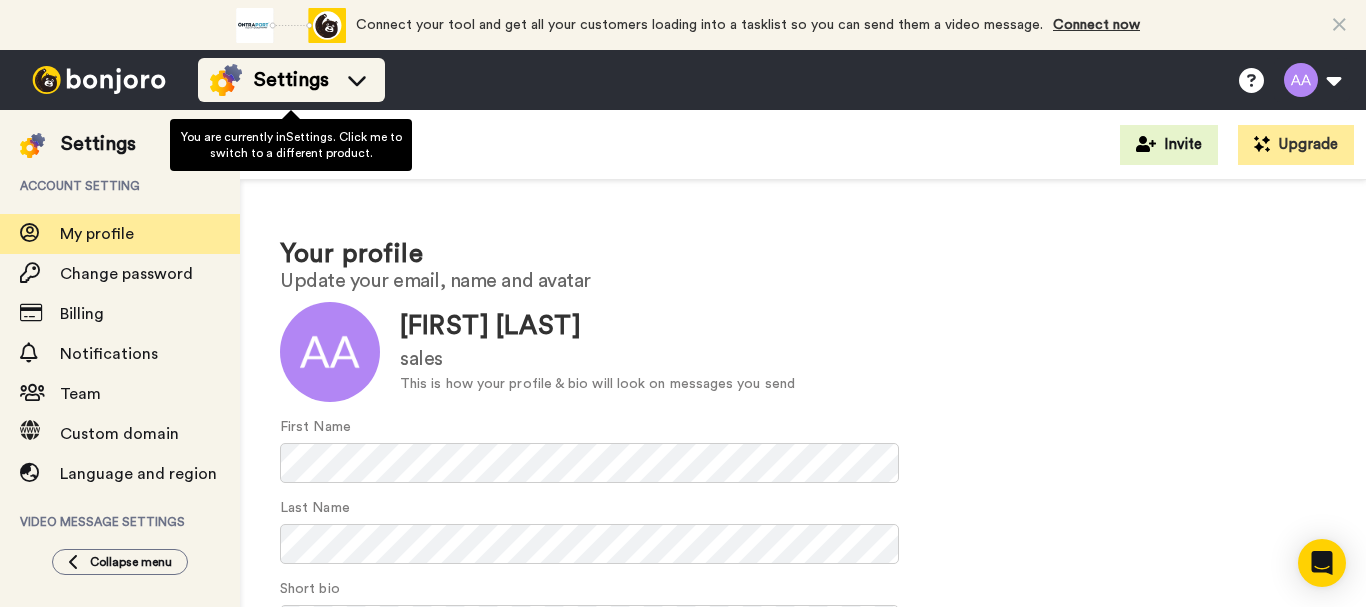click 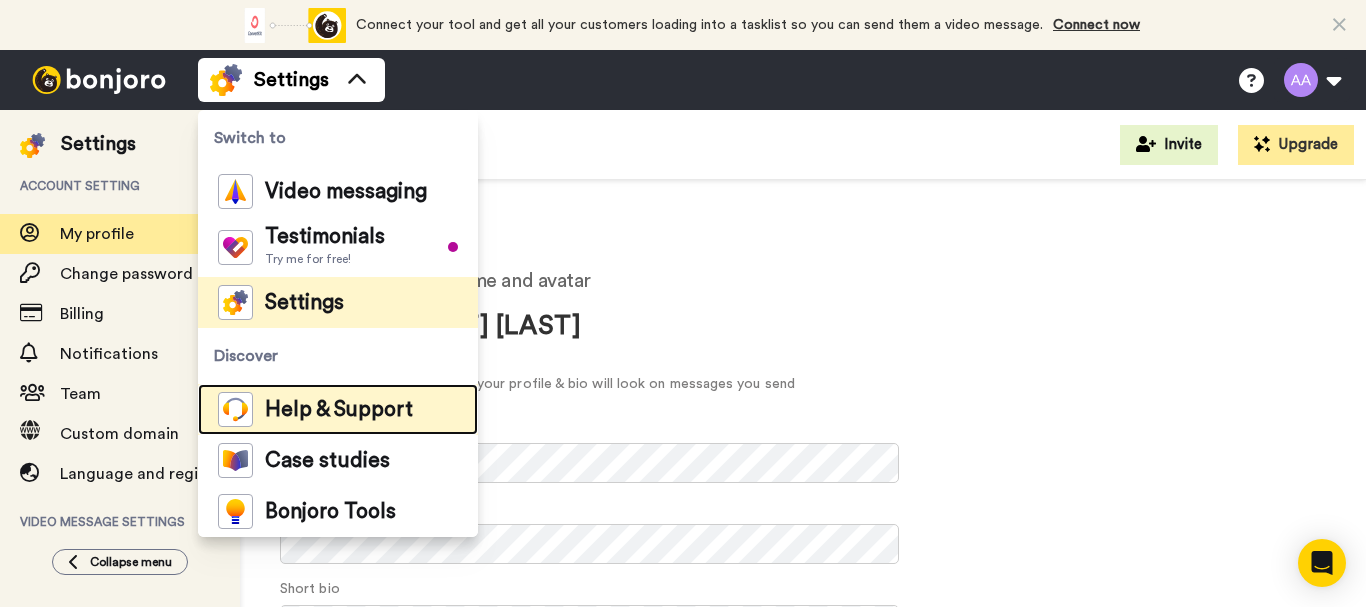 click on "Help & Support" at bounding box center [339, 410] 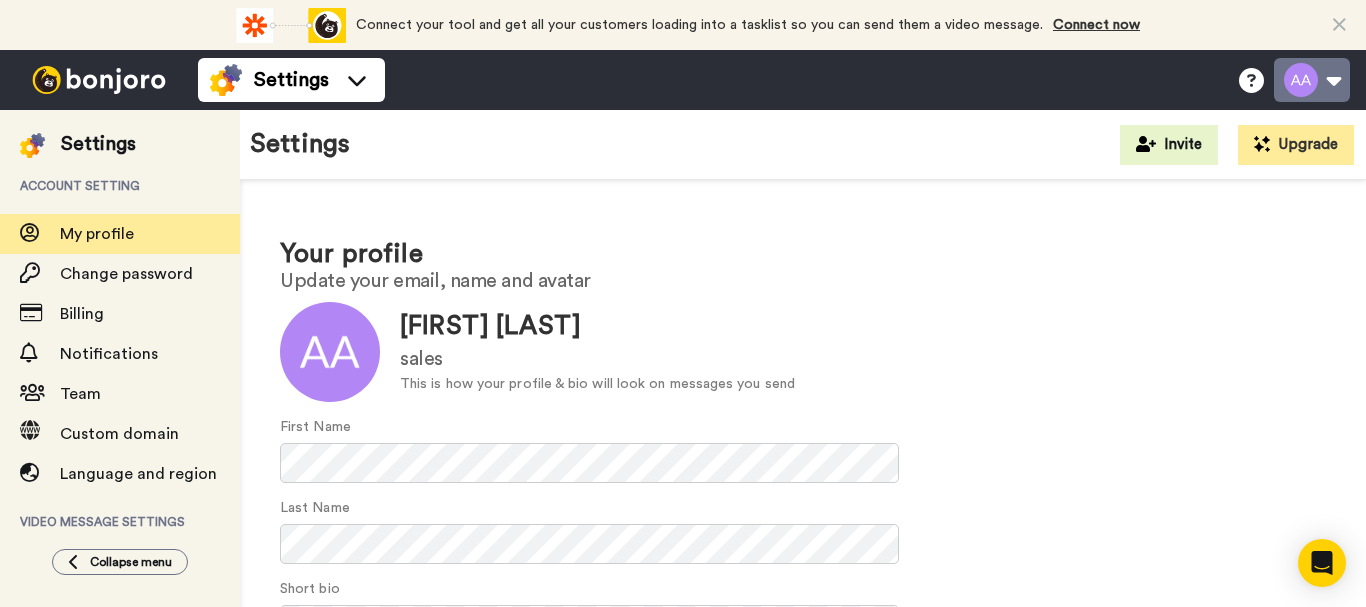 click at bounding box center [1312, 80] 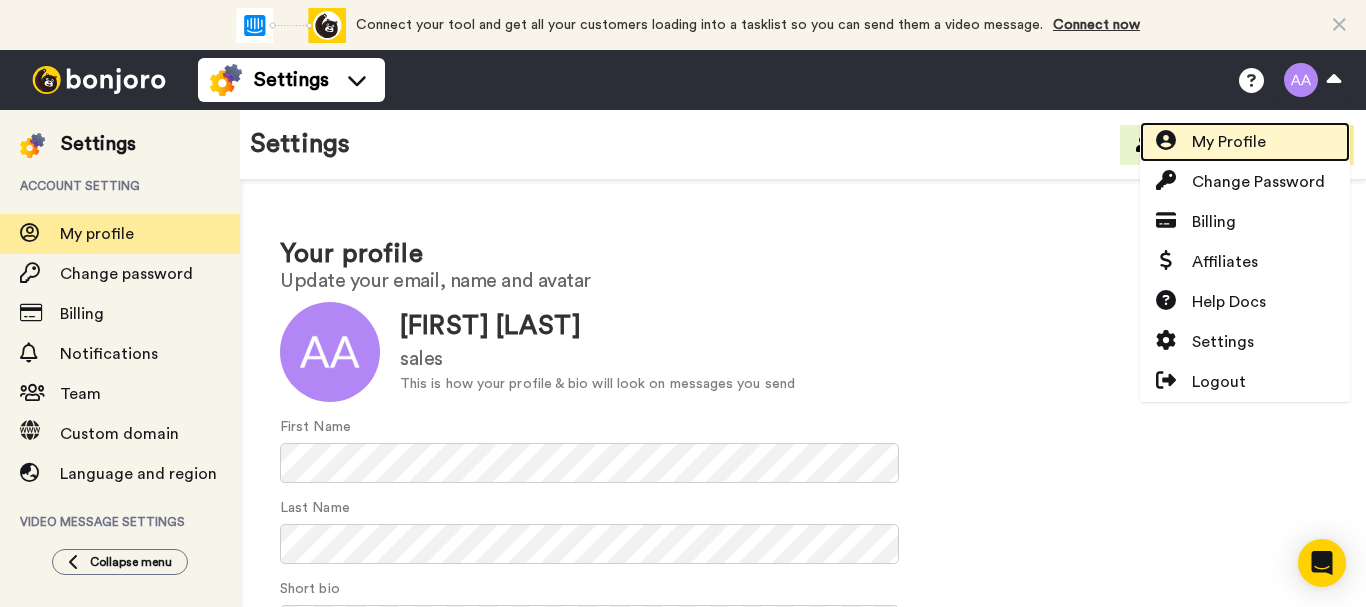 click on "My Profile" at bounding box center [1229, 142] 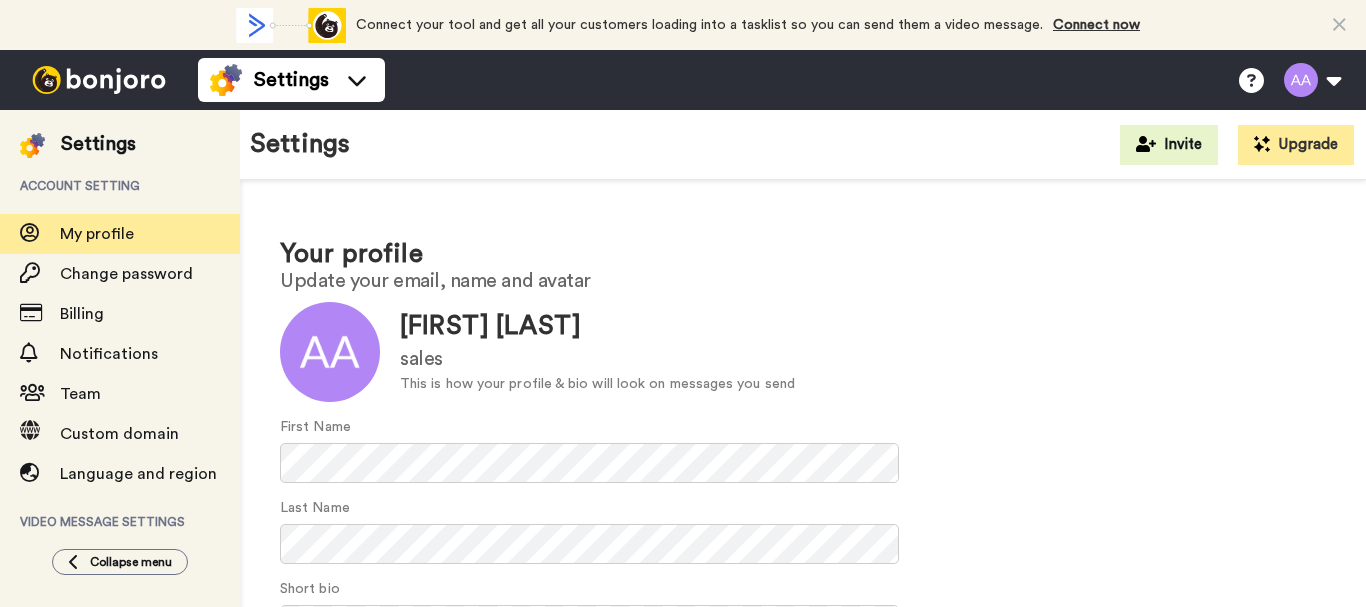 scroll, scrollTop: 0, scrollLeft: 0, axis: both 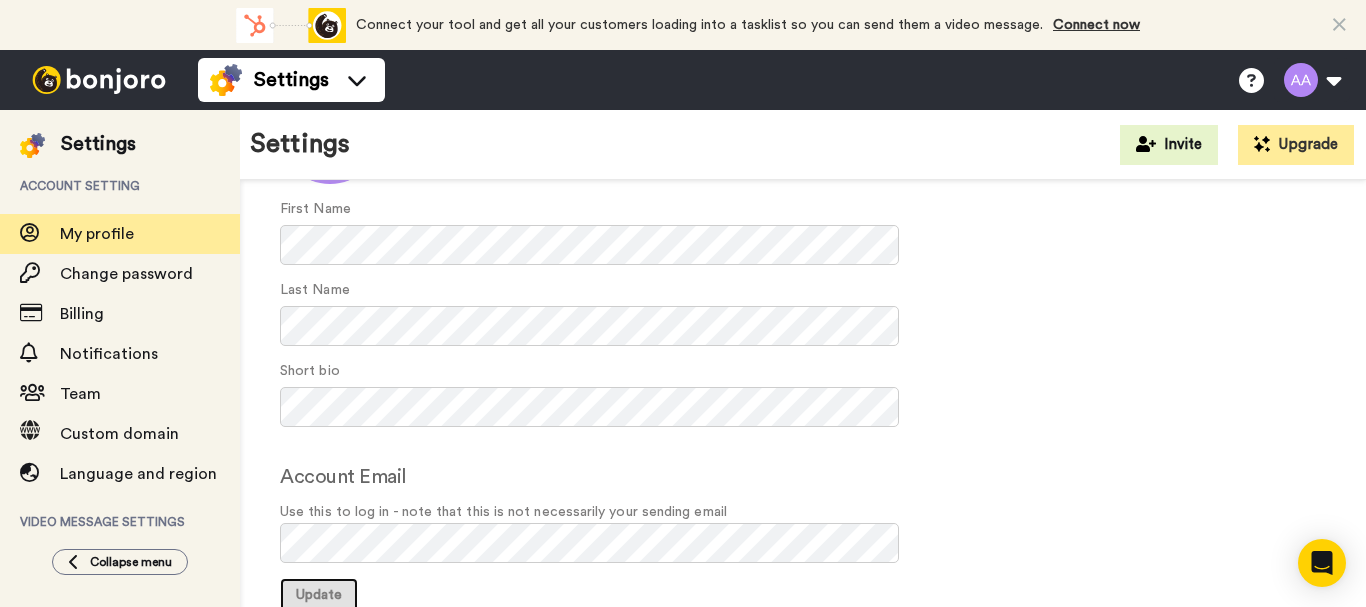 click on "Update" at bounding box center (319, 595) 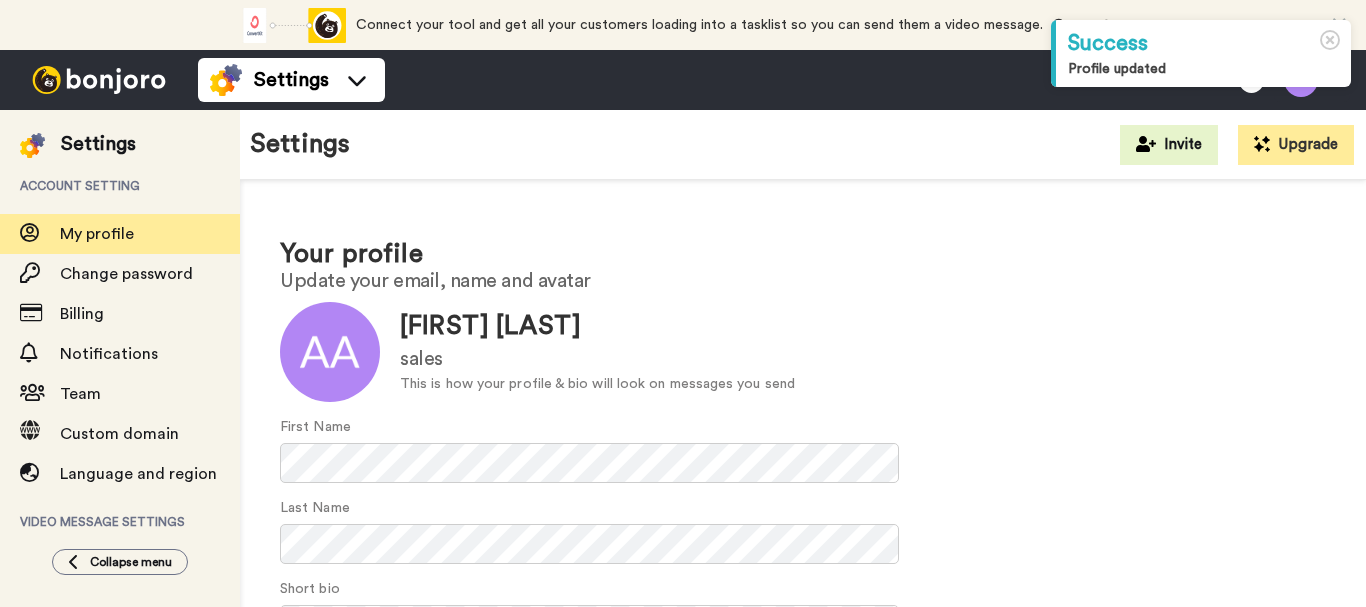 scroll, scrollTop: 0, scrollLeft: 0, axis: both 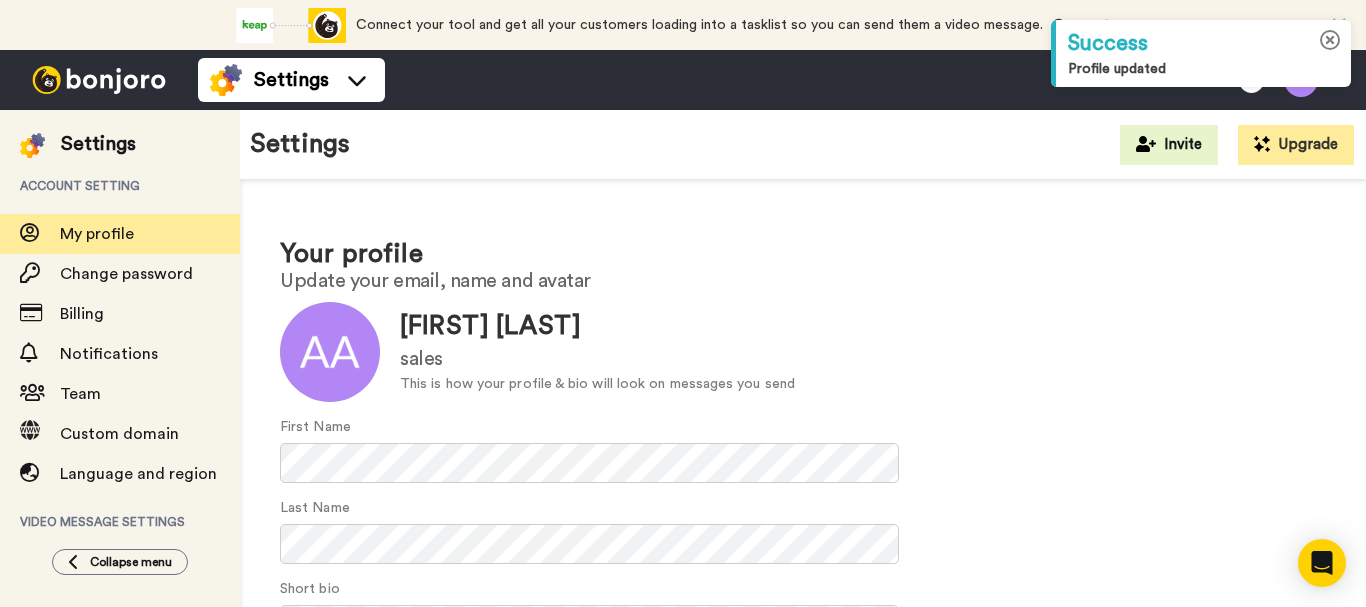 click at bounding box center (1330, 40) 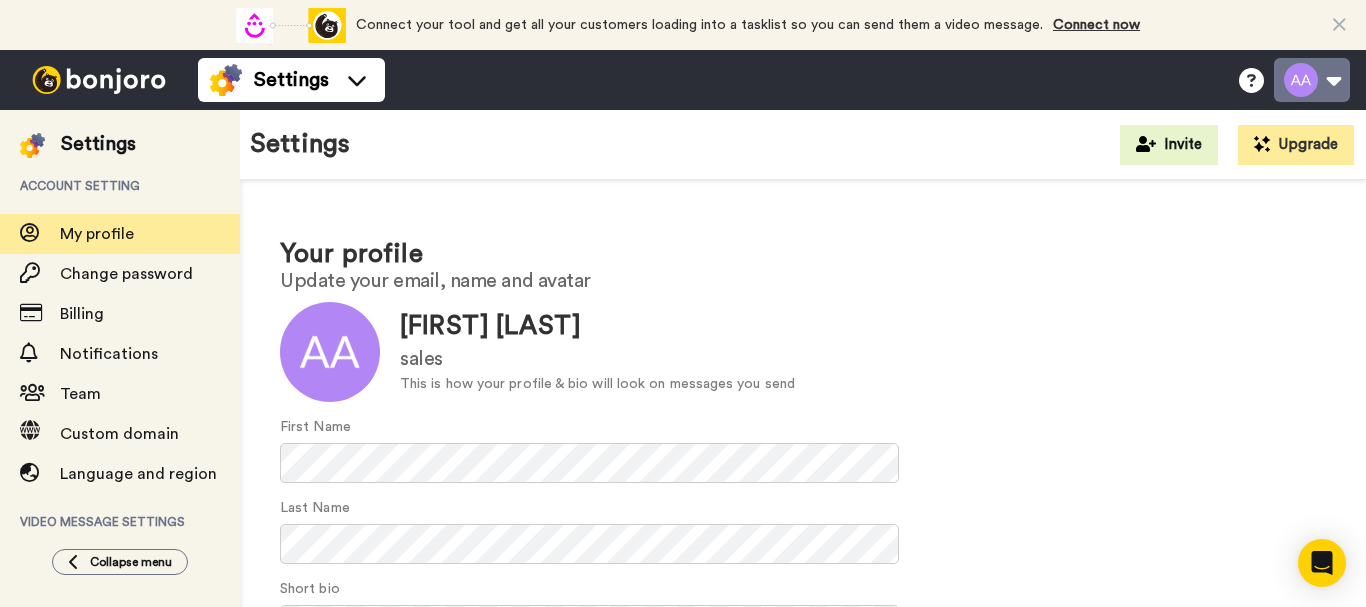 click at bounding box center (1312, 80) 